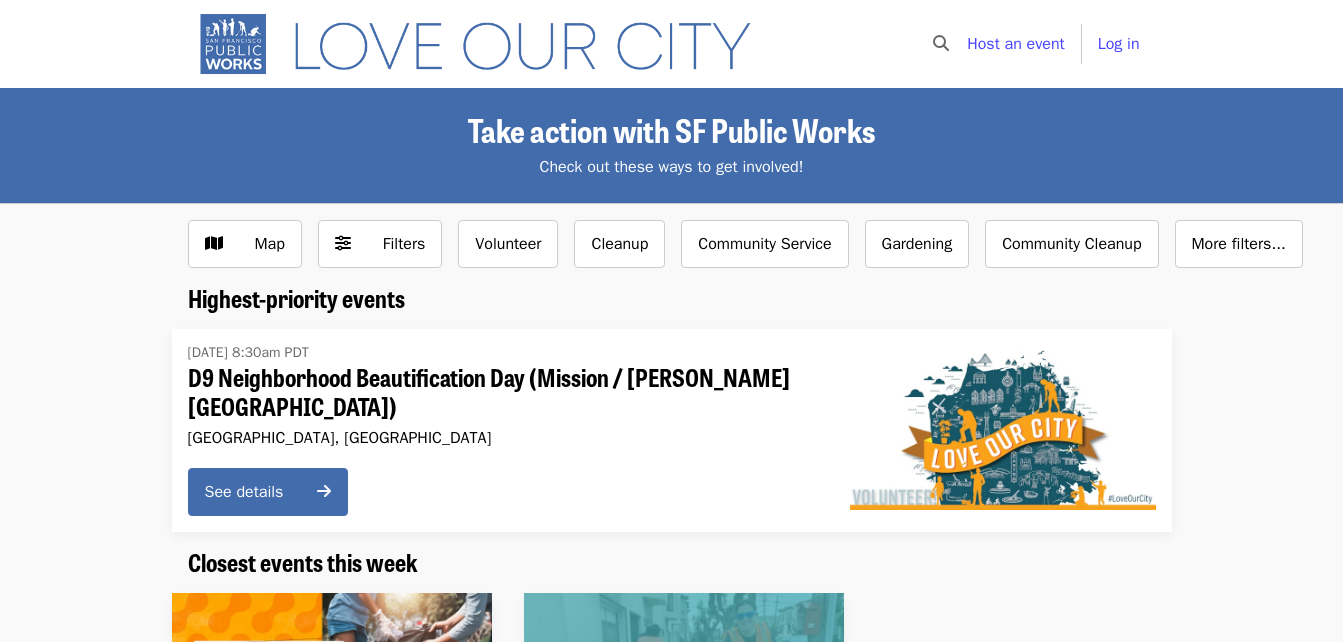 scroll, scrollTop: 0, scrollLeft: 0, axis: both 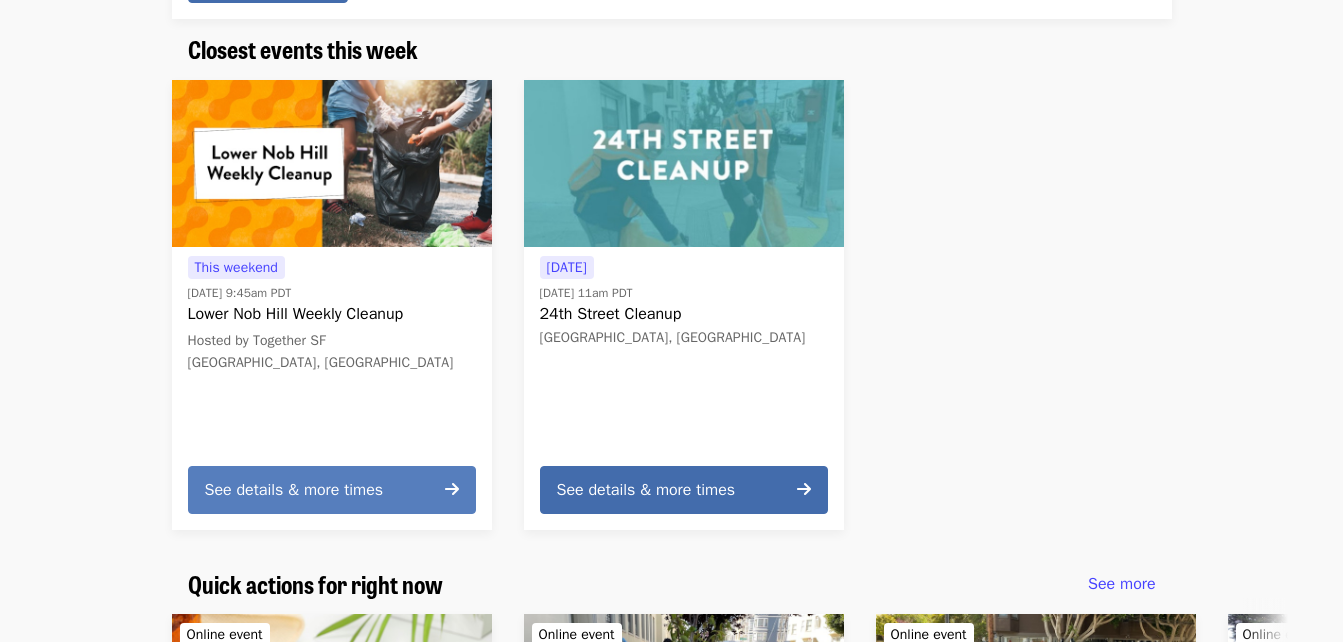 click on "See details & more times" at bounding box center (294, 490) 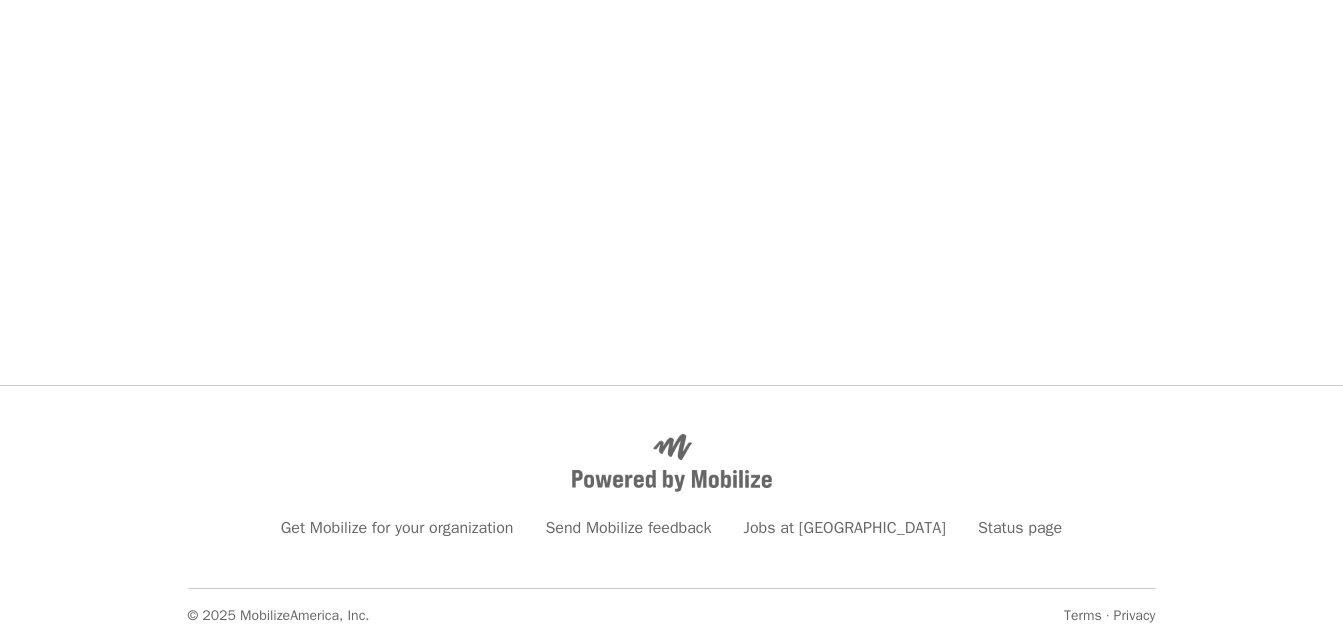 scroll, scrollTop: 0, scrollLeft: 0, axis: both 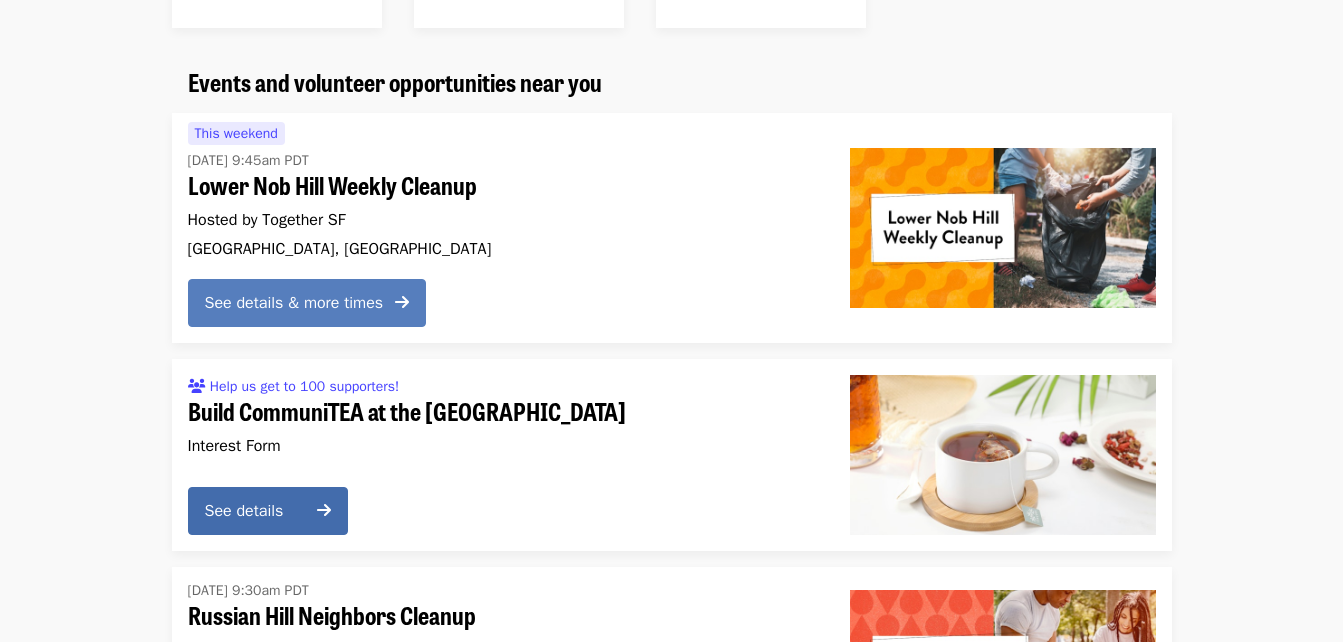 click on "See details & more times" at bounding box center [294, 303] 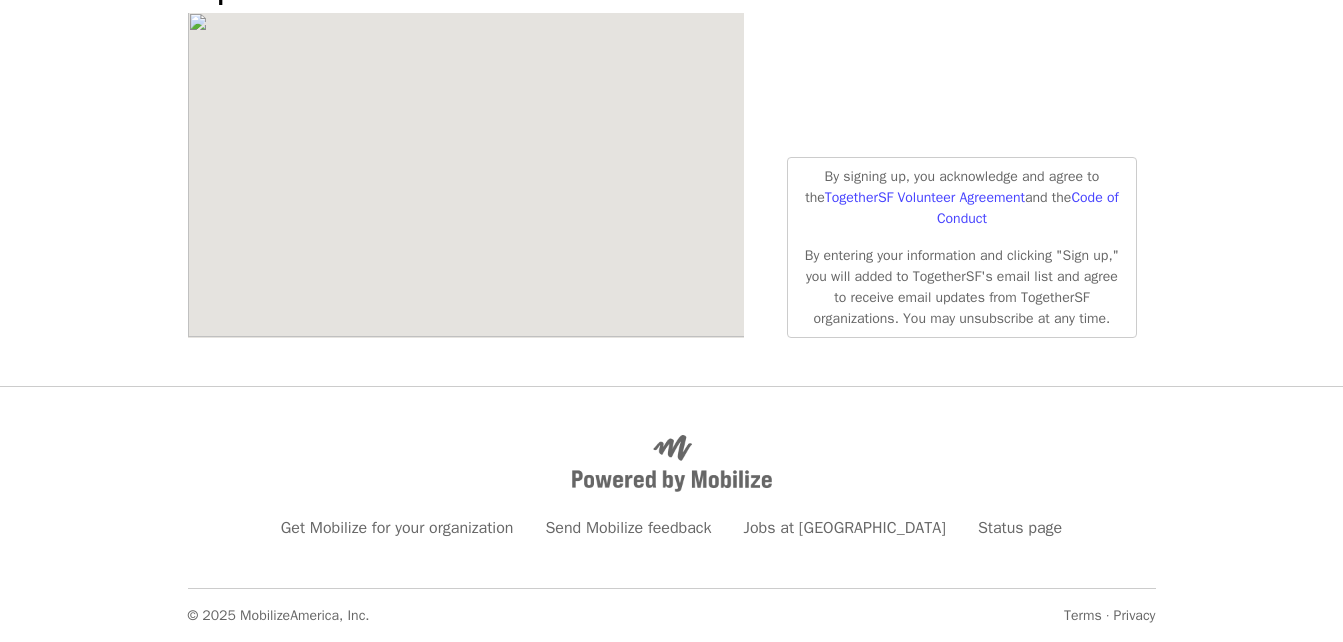 scroll, scrollTop: 0, scrollLeft: 0, axis: both 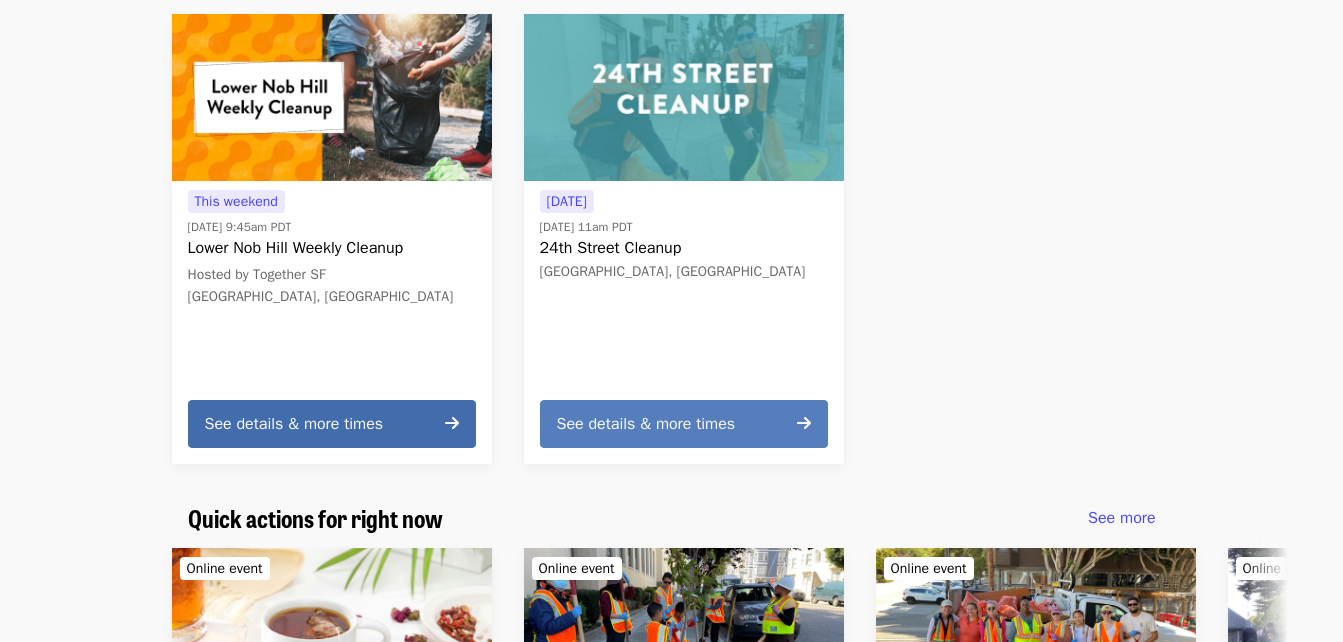 click on "See details & more times" at bounding box center [646, 424] 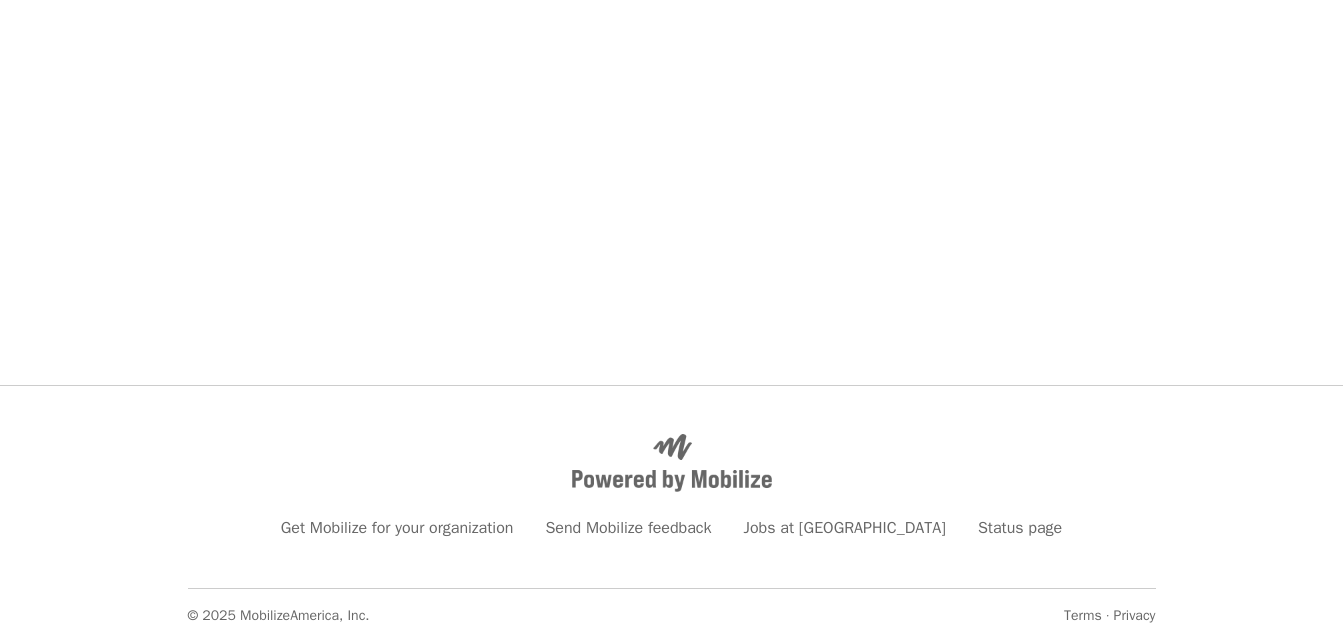 scroll, scrollTop: 0, scrollLeft: 0, axis: both 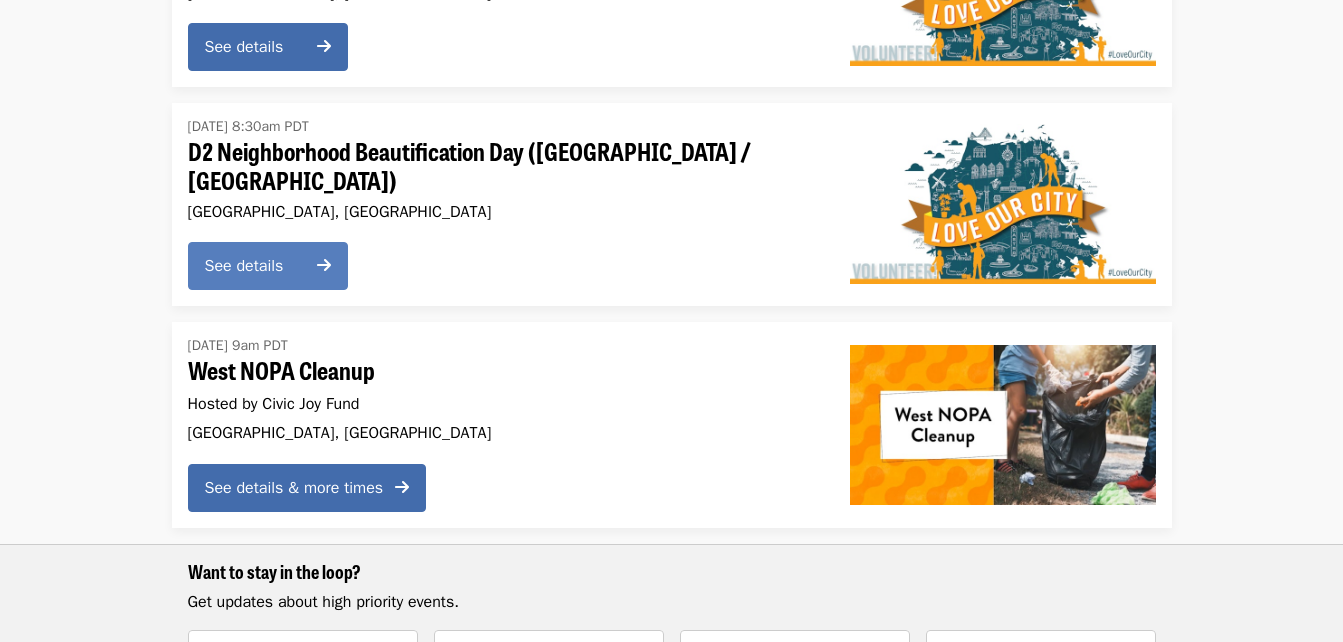 click on "See details" at bounding box center [255, 266] 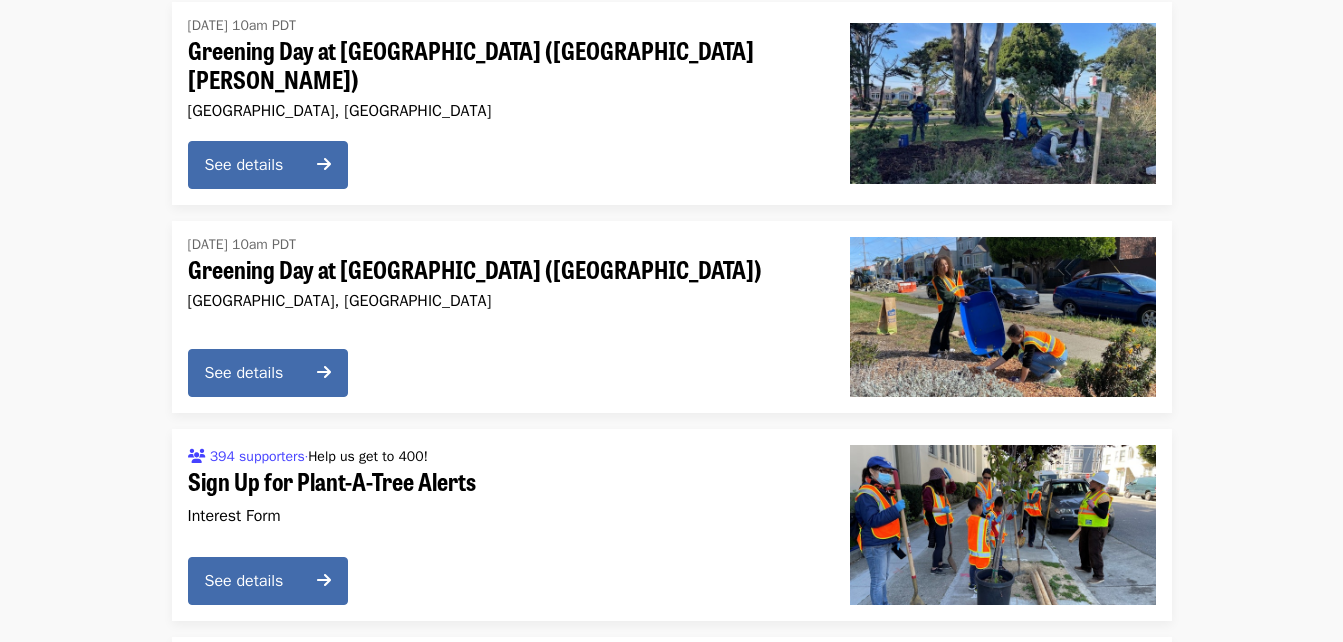 scroll, scrollTop: 4367, scrollLeft: 0, axis: vertical 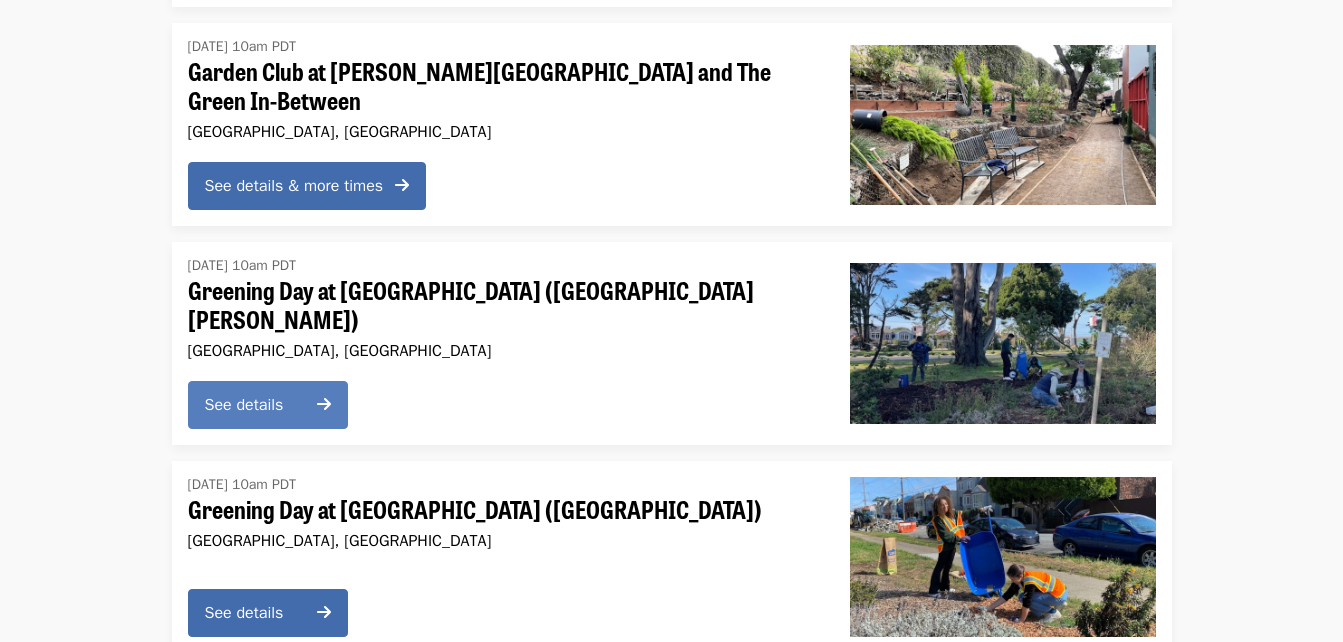 click on "See details" at bounding box center (255, 405) 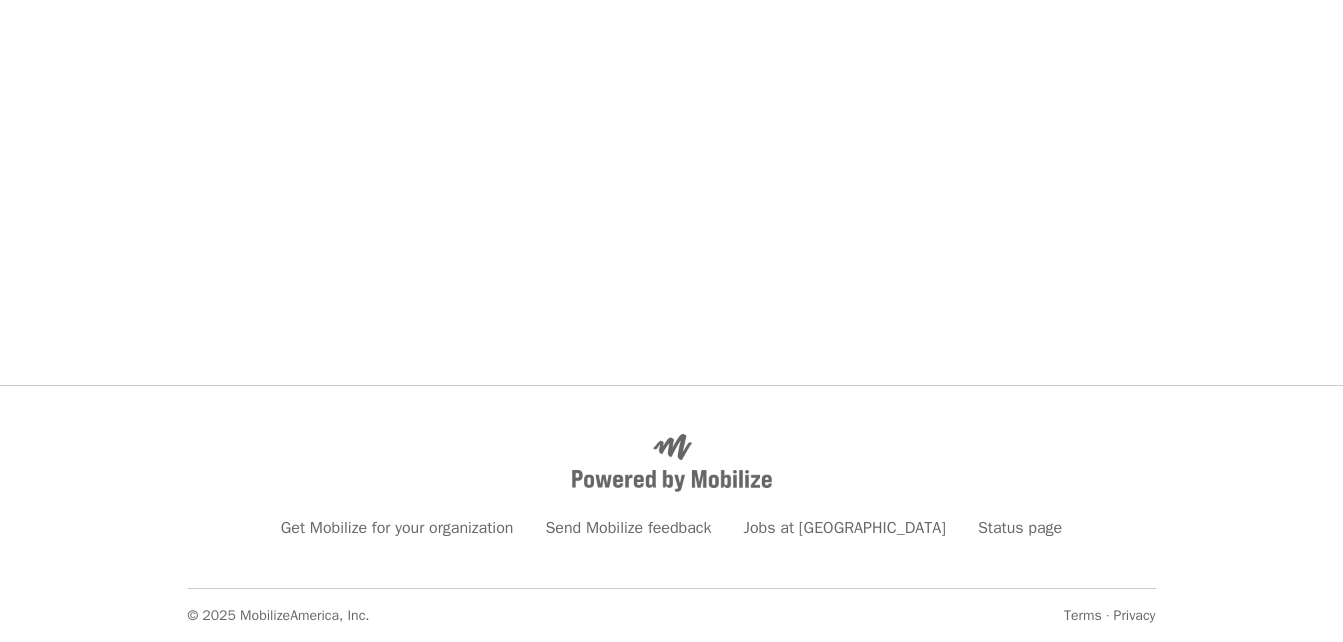 scroll, scrollTop: 0, scrollLeft: 0, axis: both 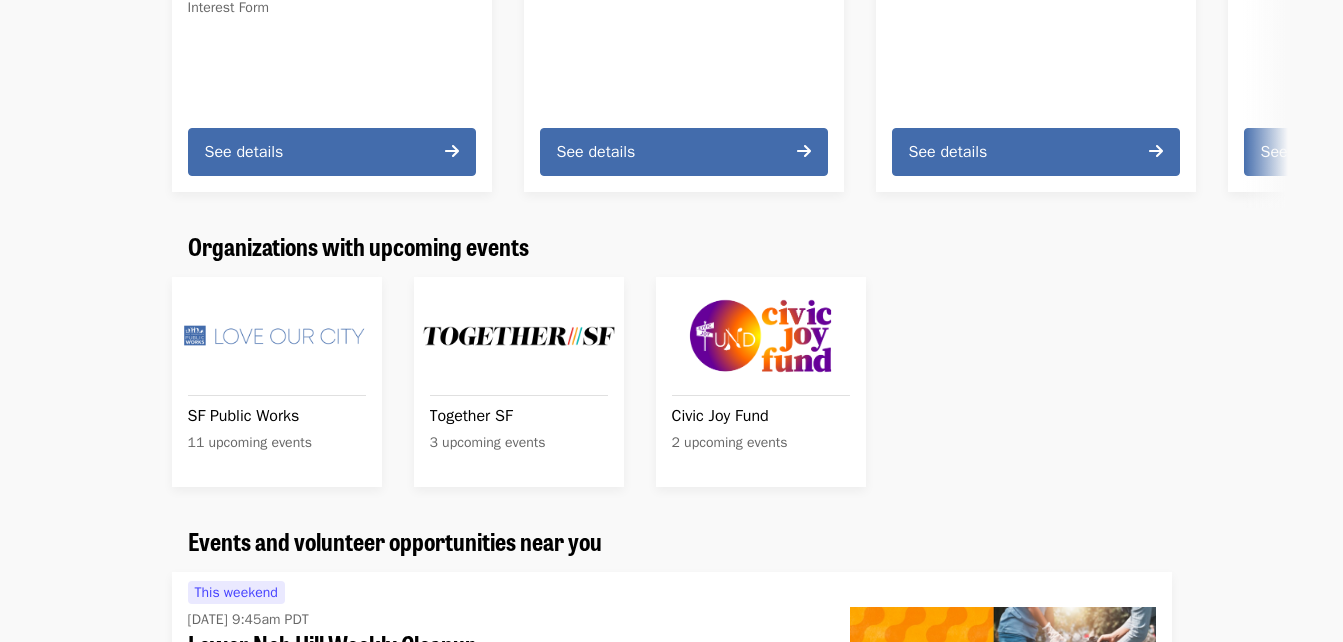 click on "SF Public Works" at bounding box center [277, 416] 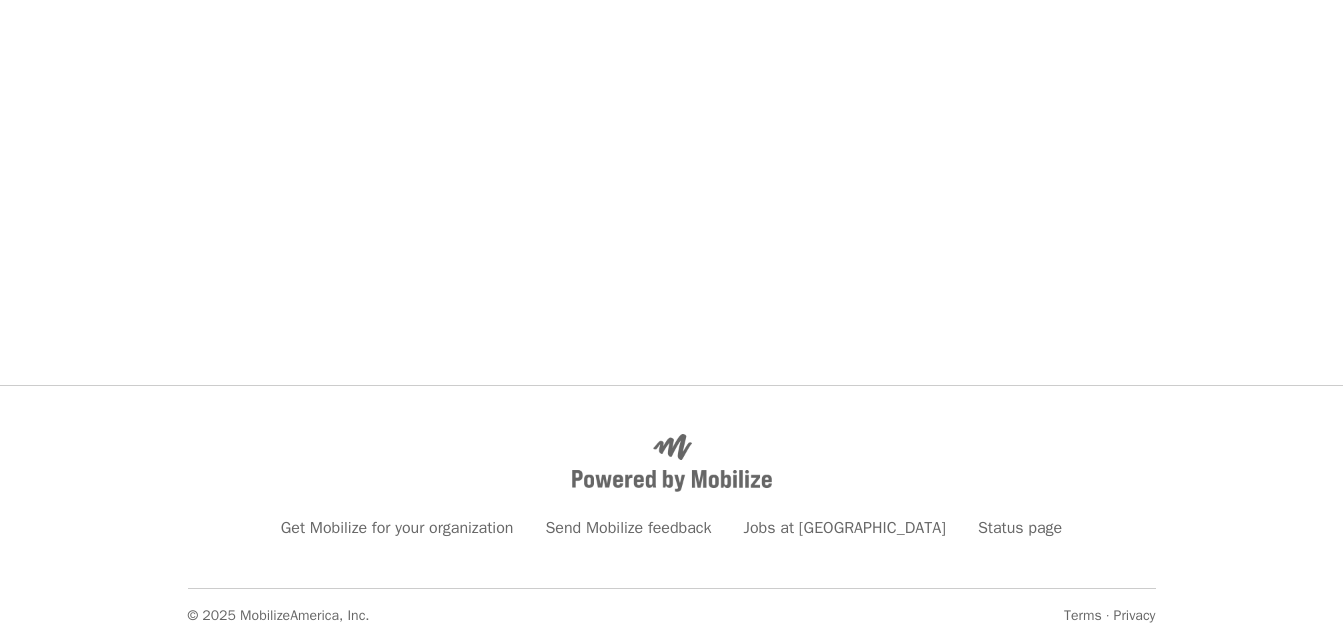 scroll, scrollTop: 0, scrollLeft: 0, axis: both 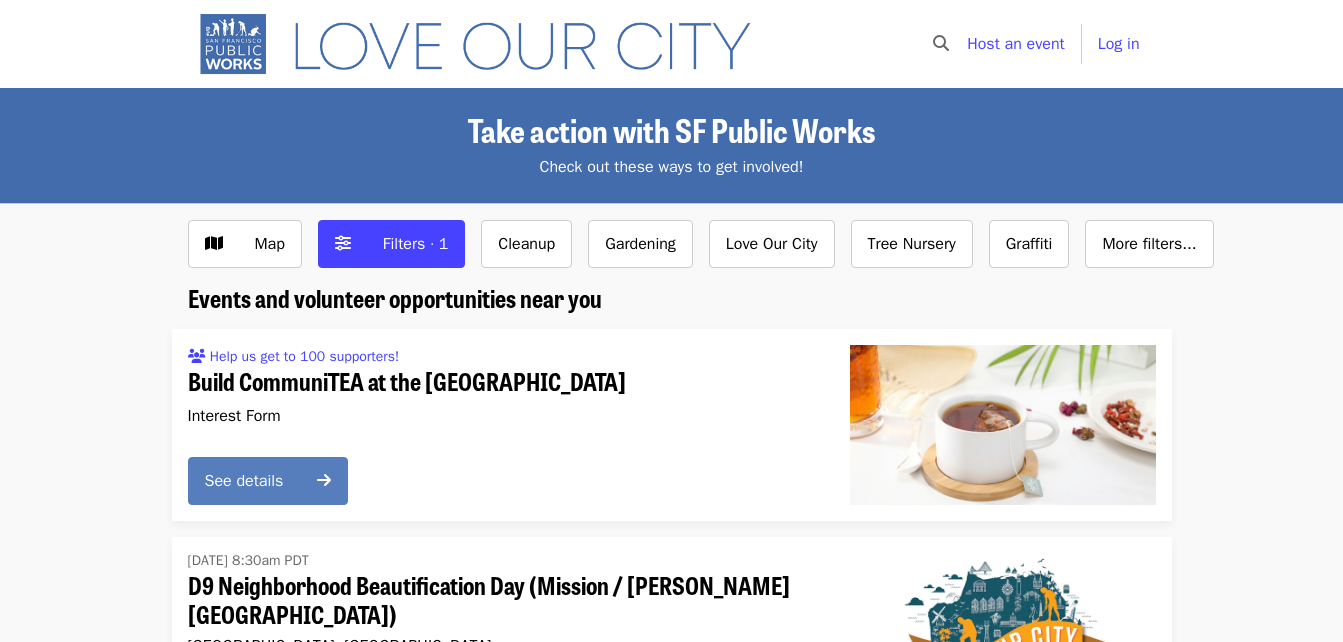 click on "See details" at bounding box center (255, 481) 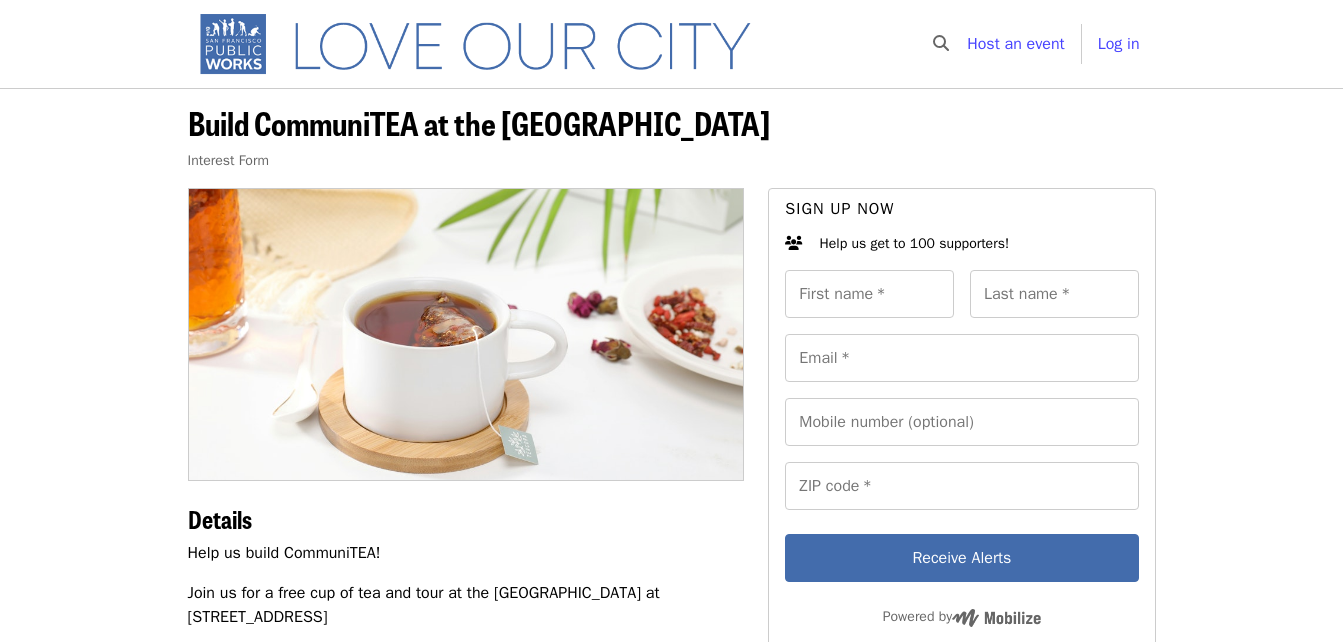 drag, startPoint x: 1341, startPoint y: 109, endPoint x: 1356, endPoint y: 179, distance: 71.5891 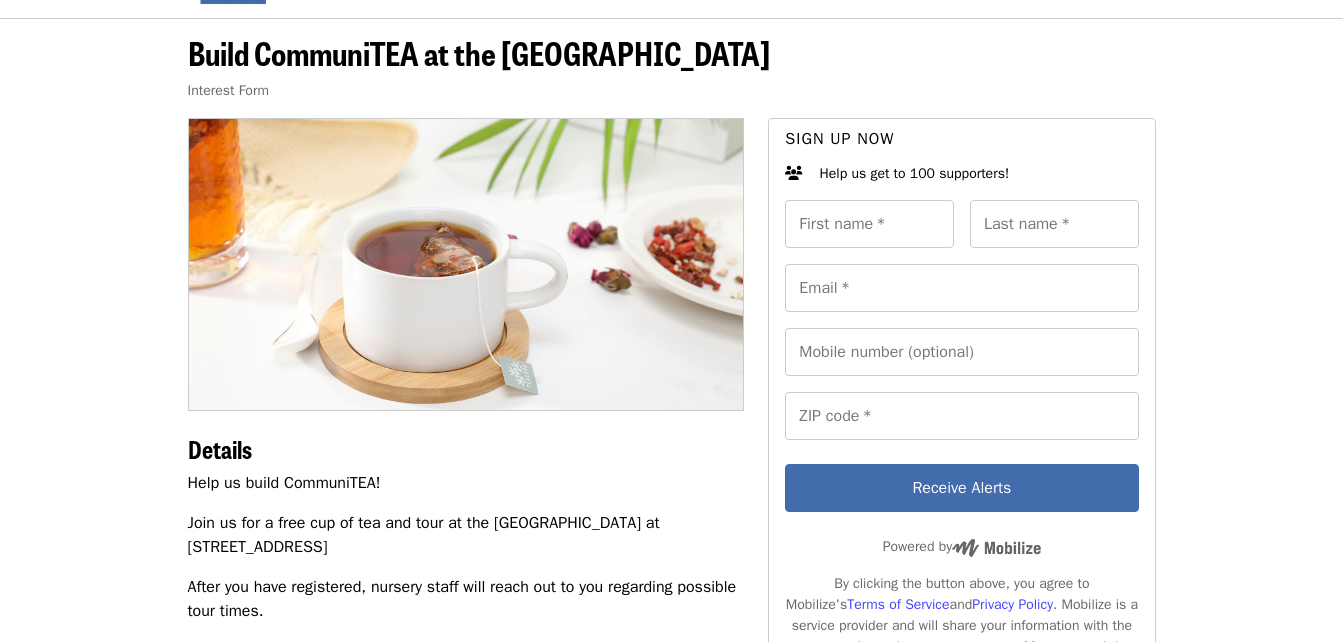 scroll, scrollTop: 0, scrollLeft: 0, axis: both 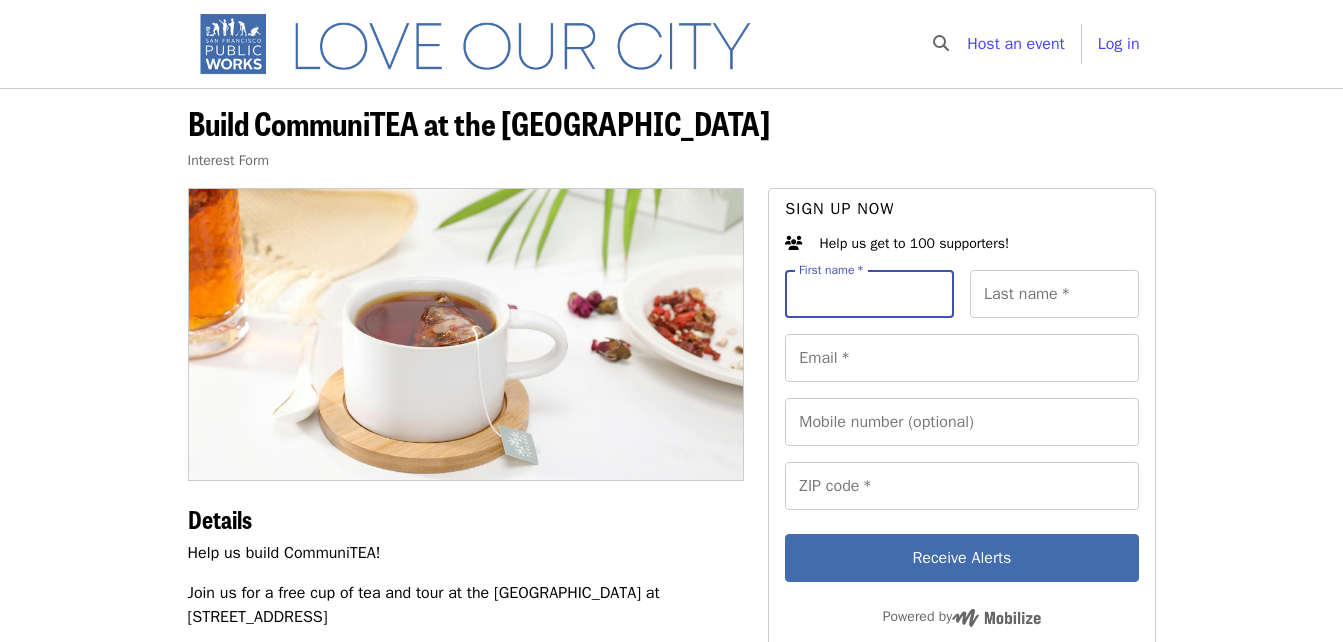 click on "First name   *" at bounding box center [869, 294] 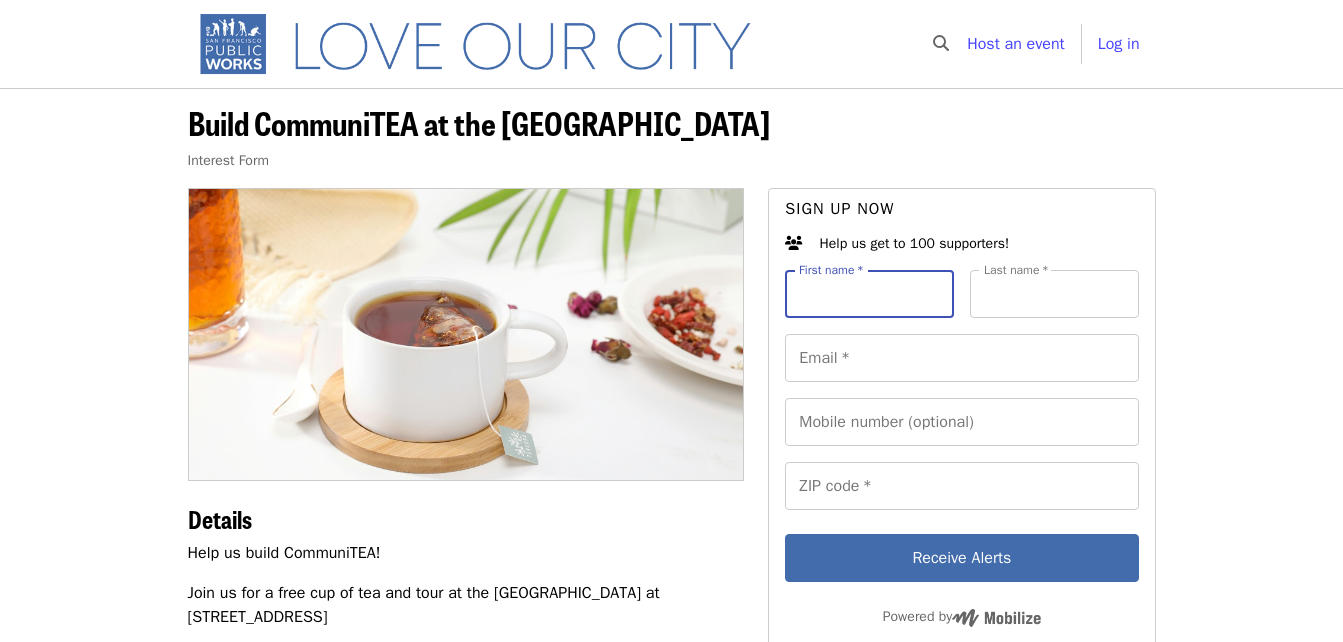 type on "********" 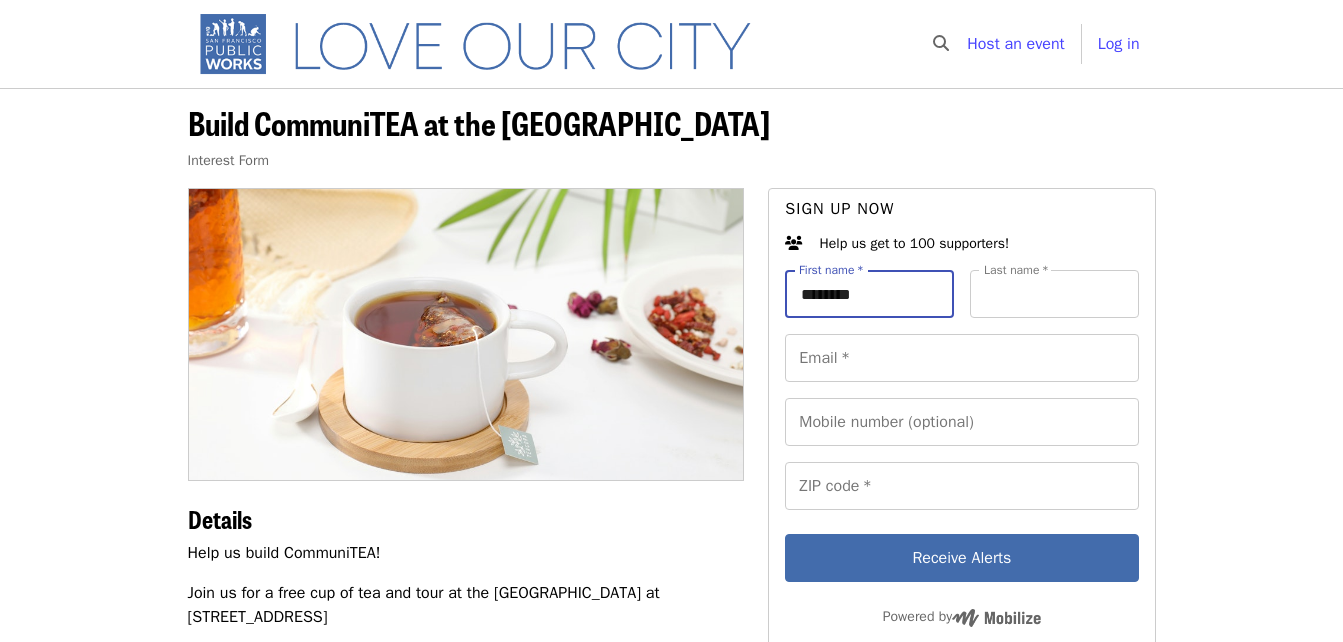 type on "**" 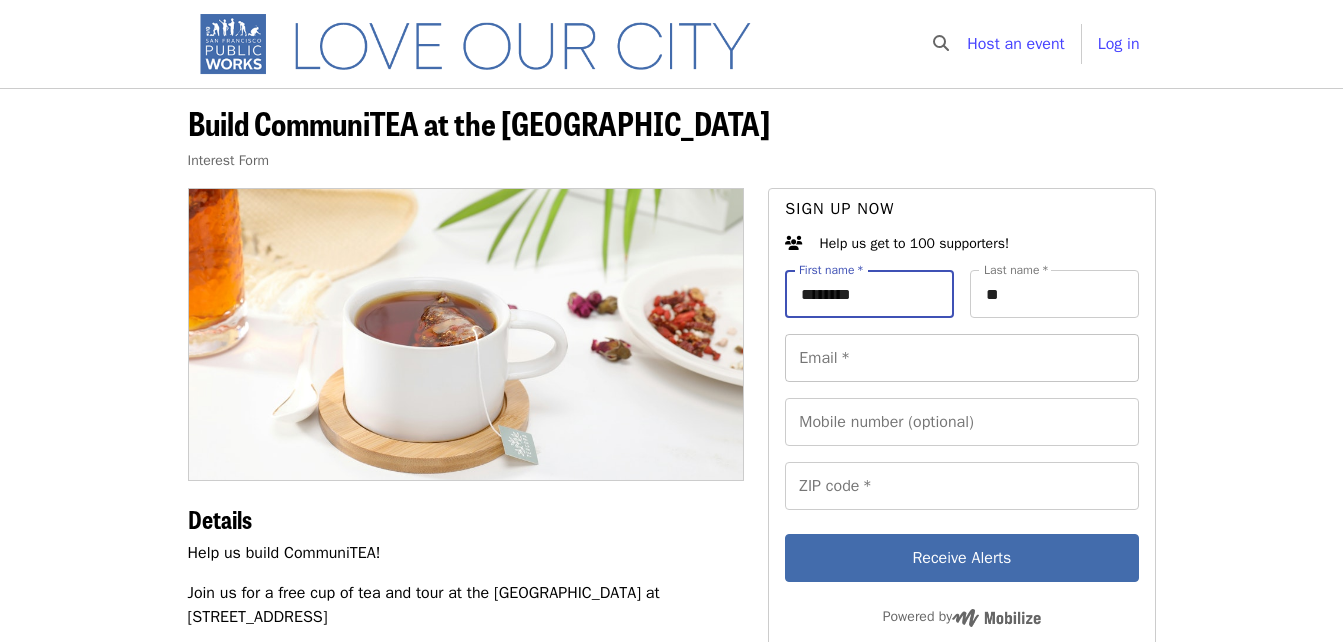 click on "Email   *" at bounding box center (961, 358) 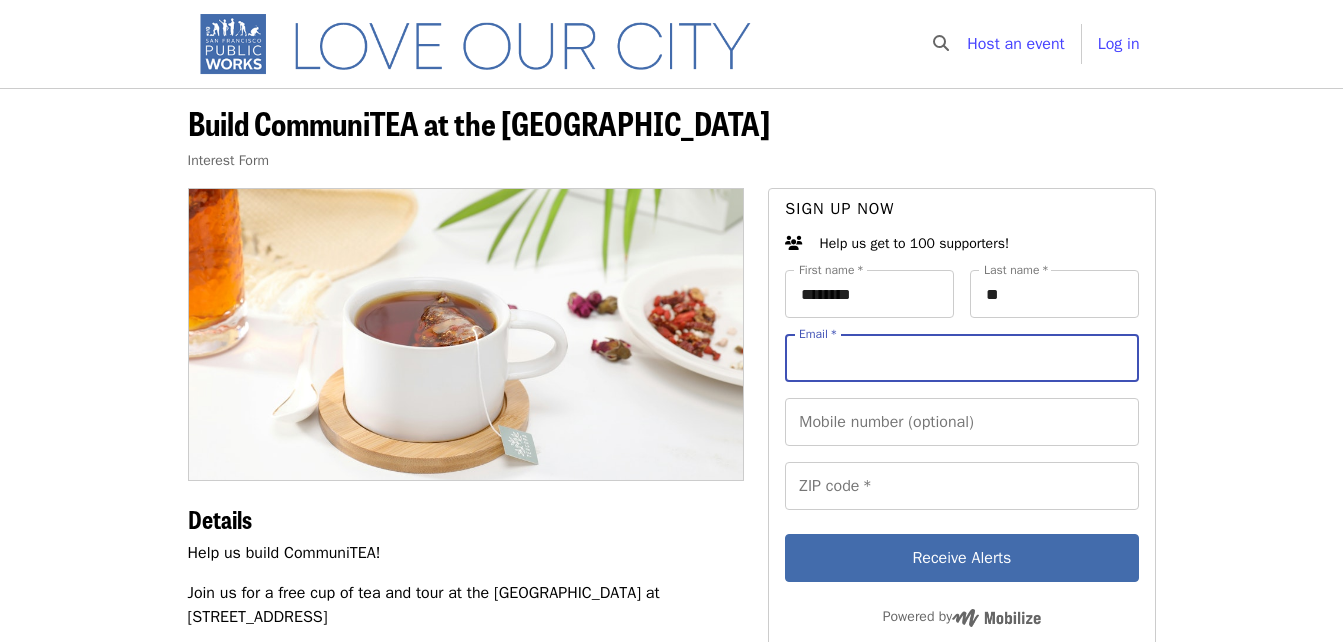 type on "**********" 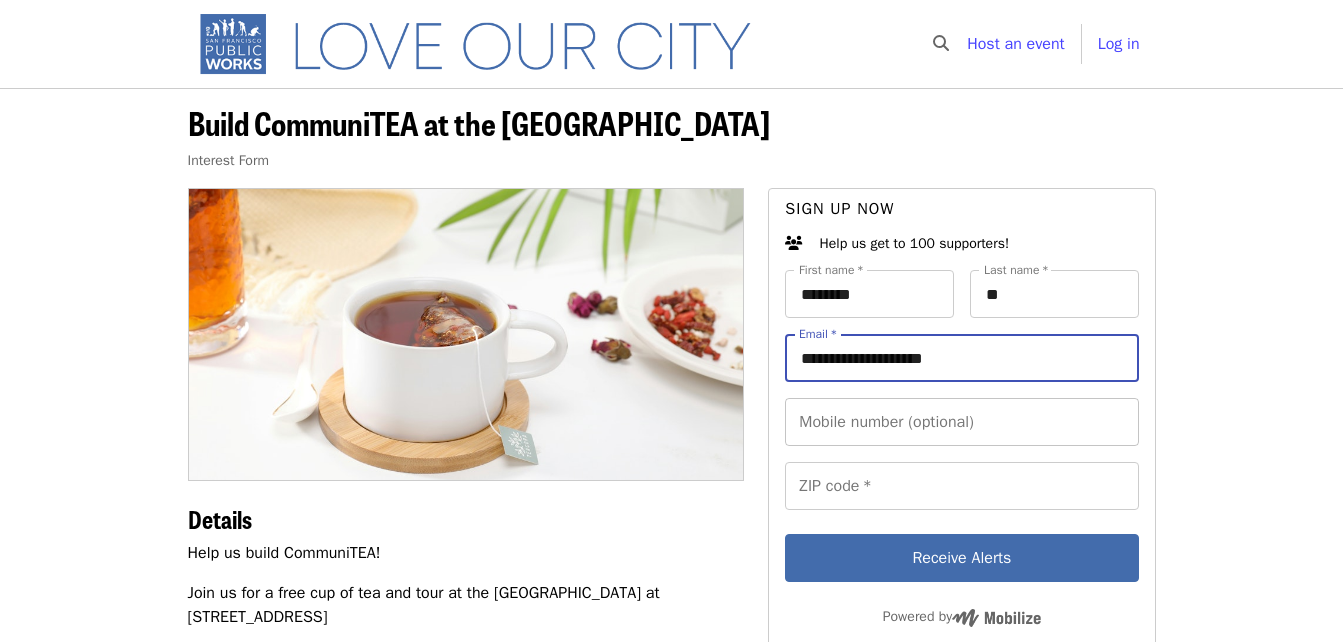 click on "Mobile number (optional)" at bounding box center (961, 422) 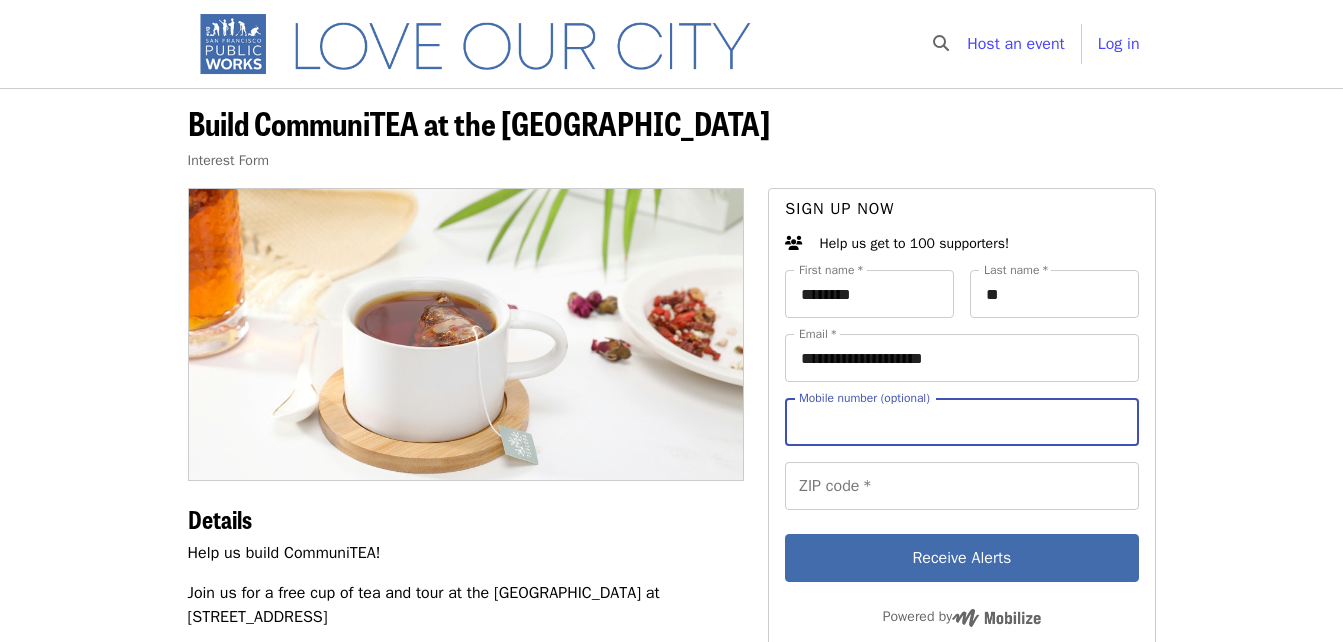 type on "**********" 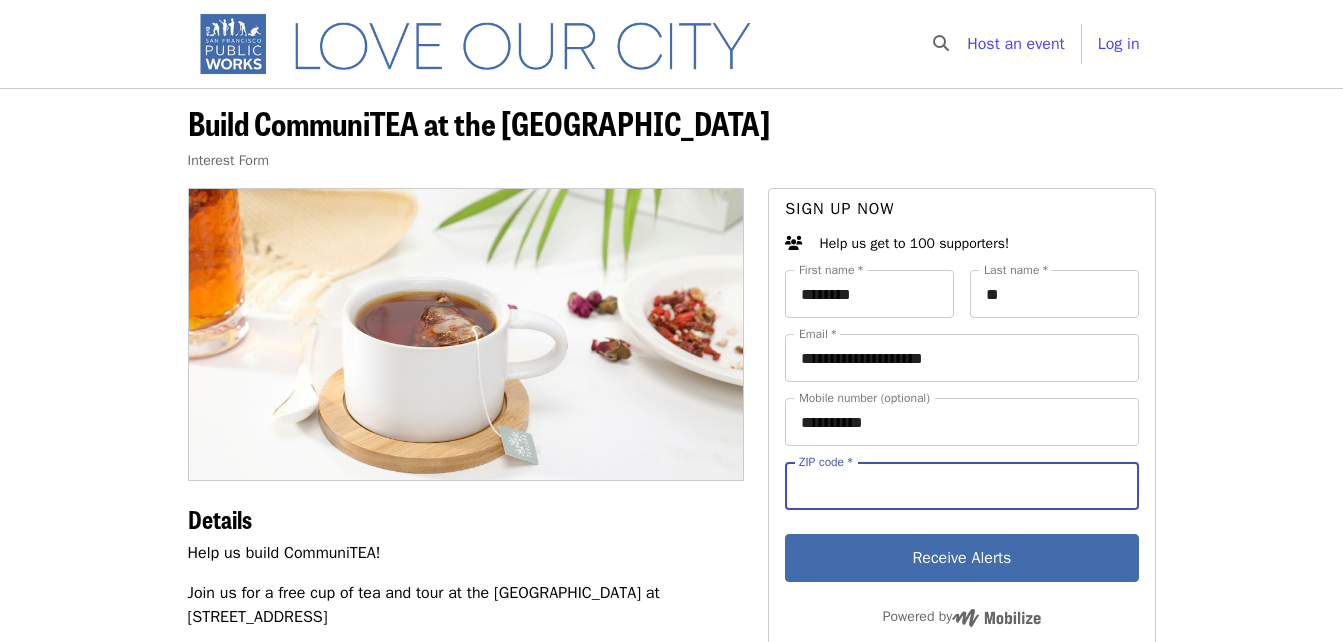 click on "ZIP code   *" at bounding box center [961, 486] 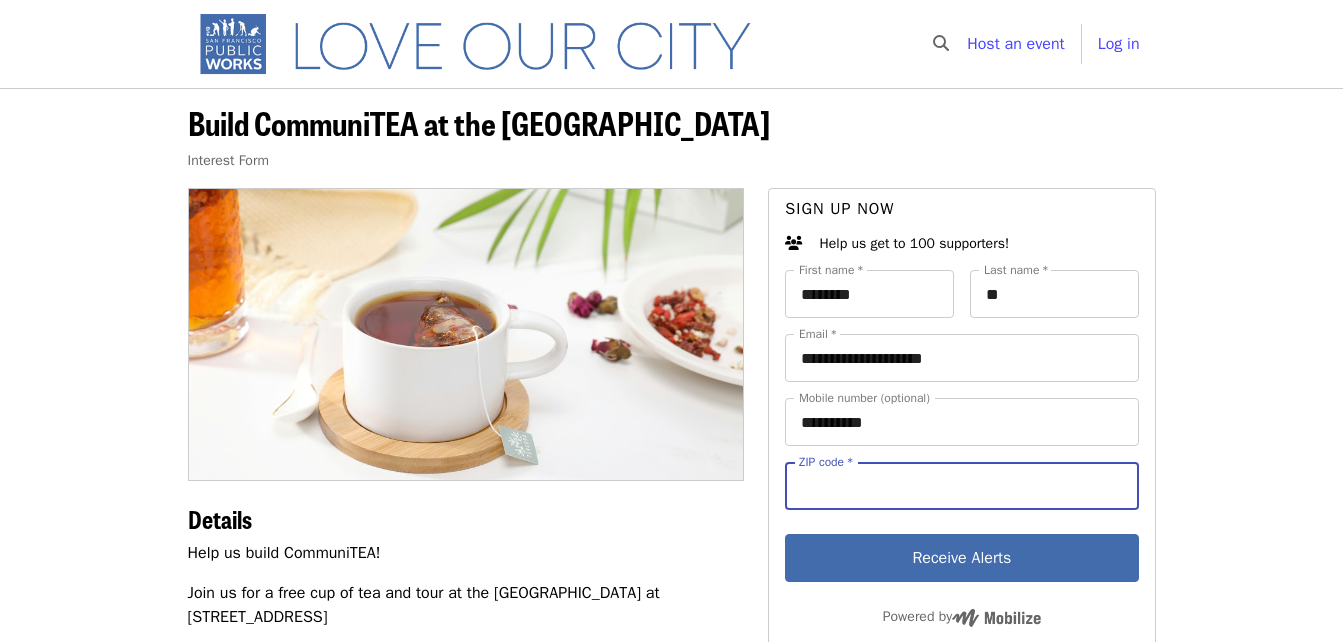 type on "*****" 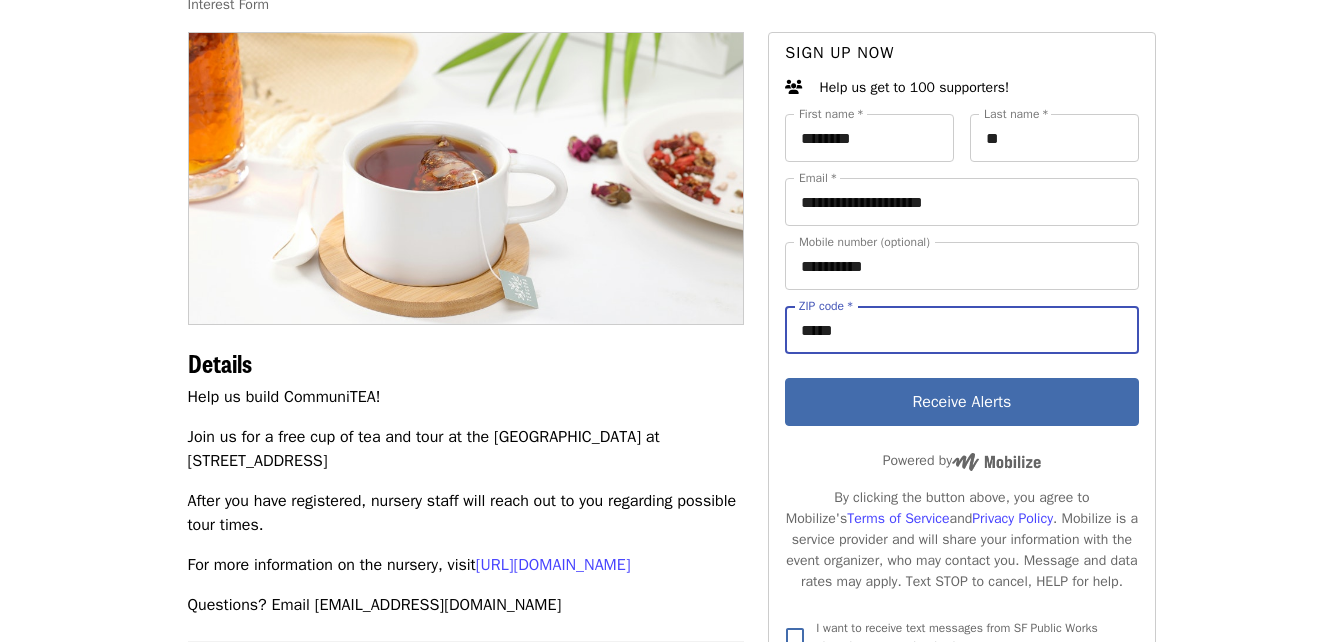 scroll, scrollTop: 159, scrollLeft: 0, axis: vertical 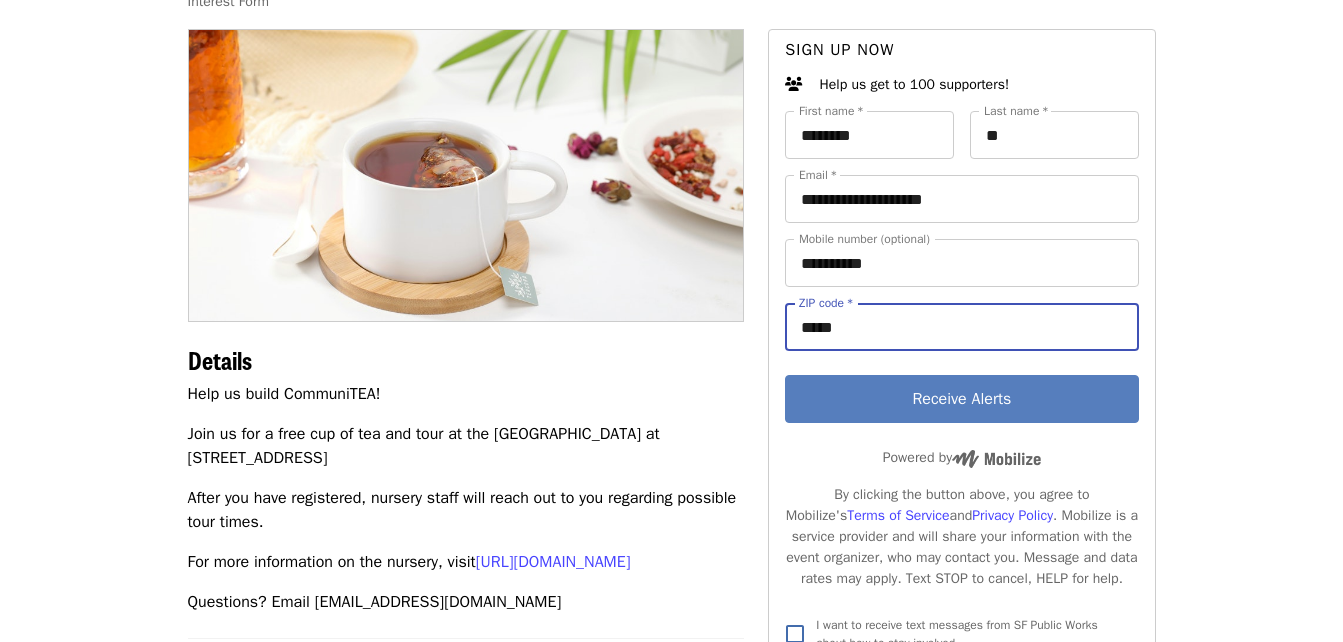 click on "Receive Alerts" at bounding box center [961, 399] 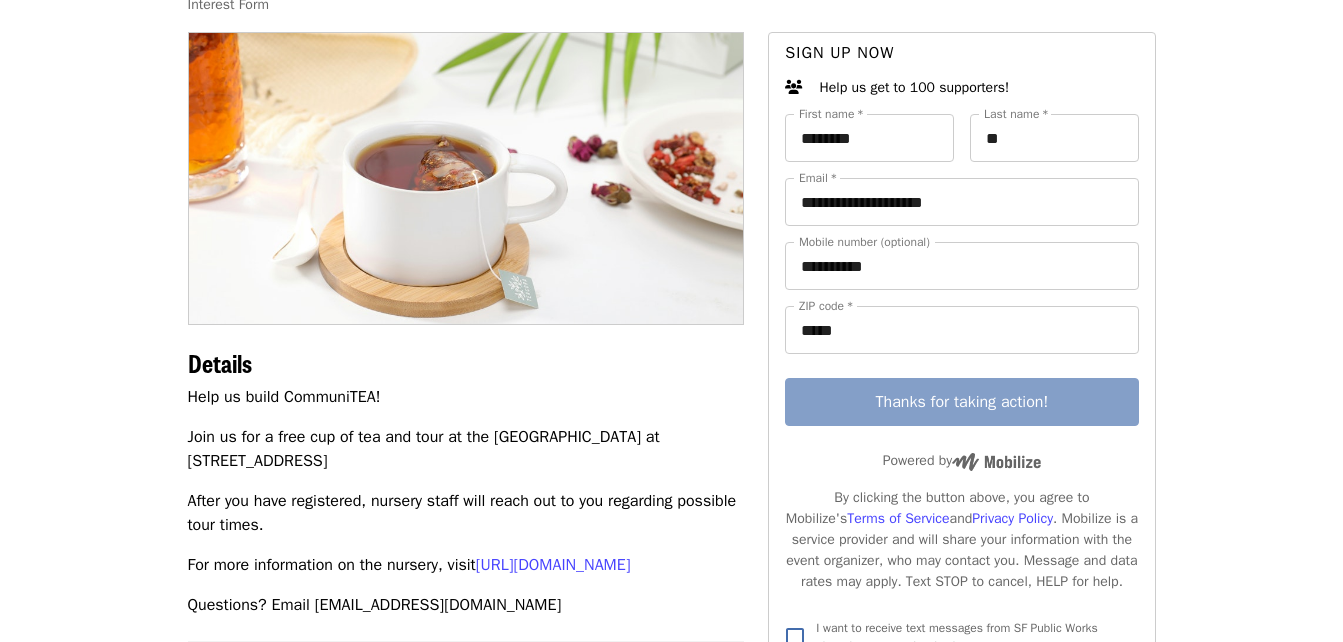 scroll, scrollTop: 145, scrollLeft: 0, axis: vertical 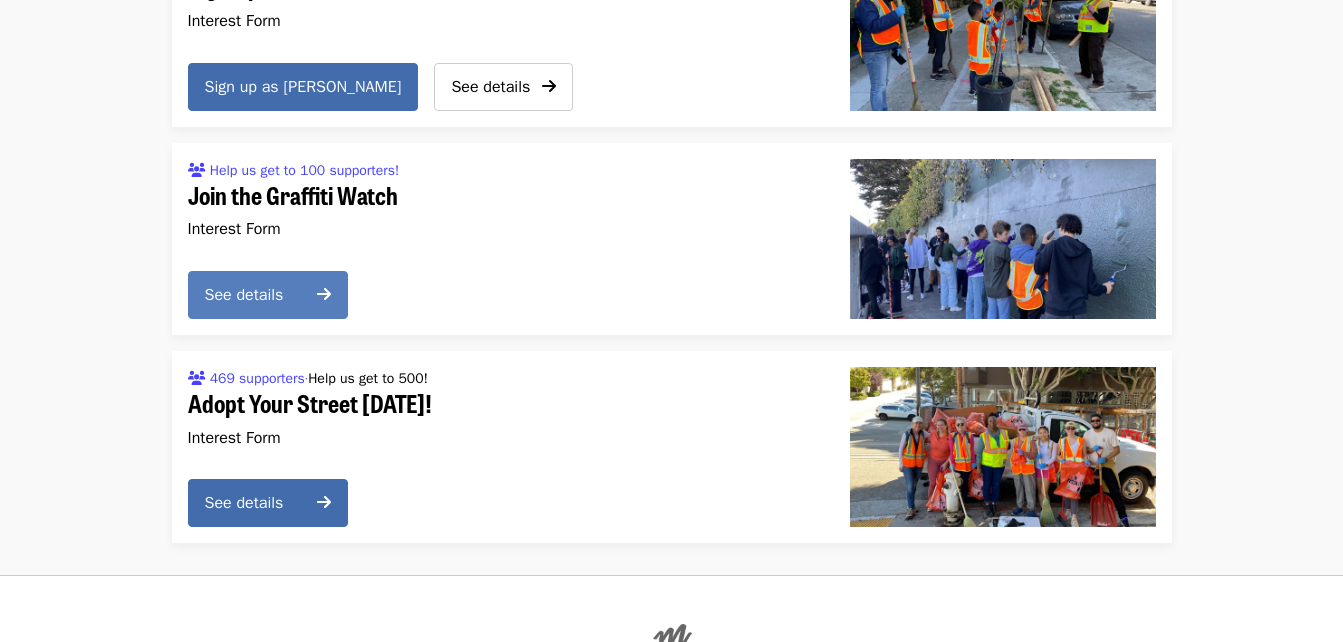 click on "See details" at bounding box center (255, 295) 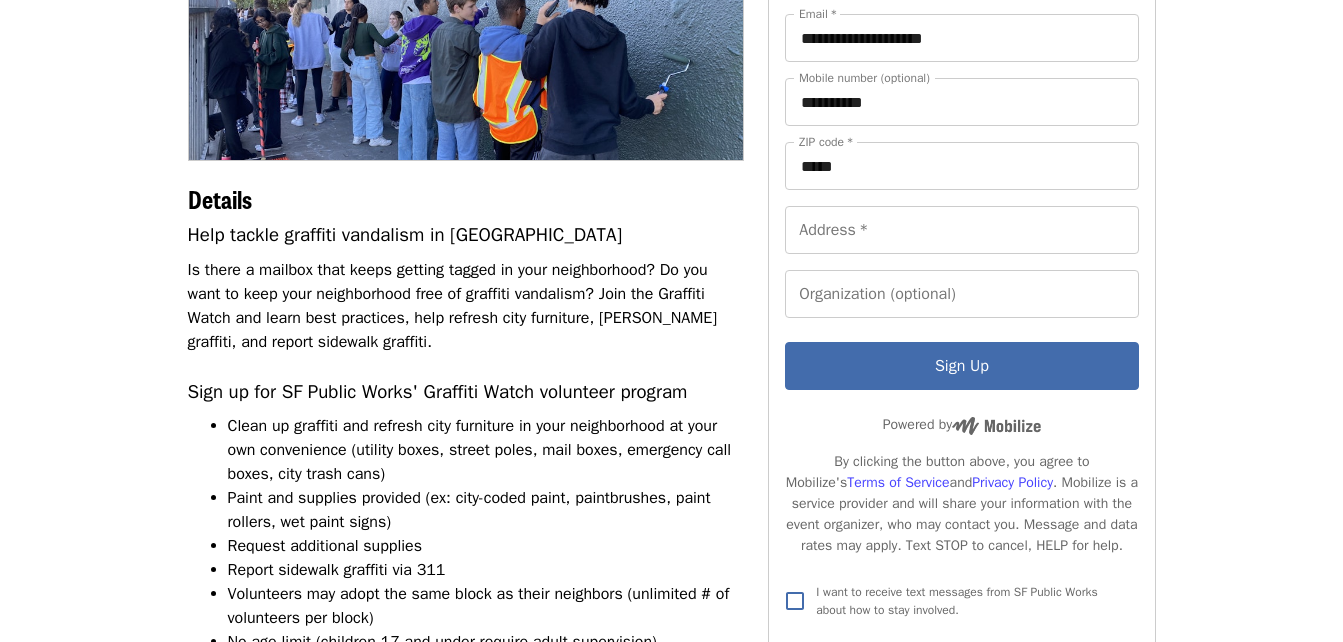 scroll, scrollTop: 323, scrollLeft: 0, axis: vertical 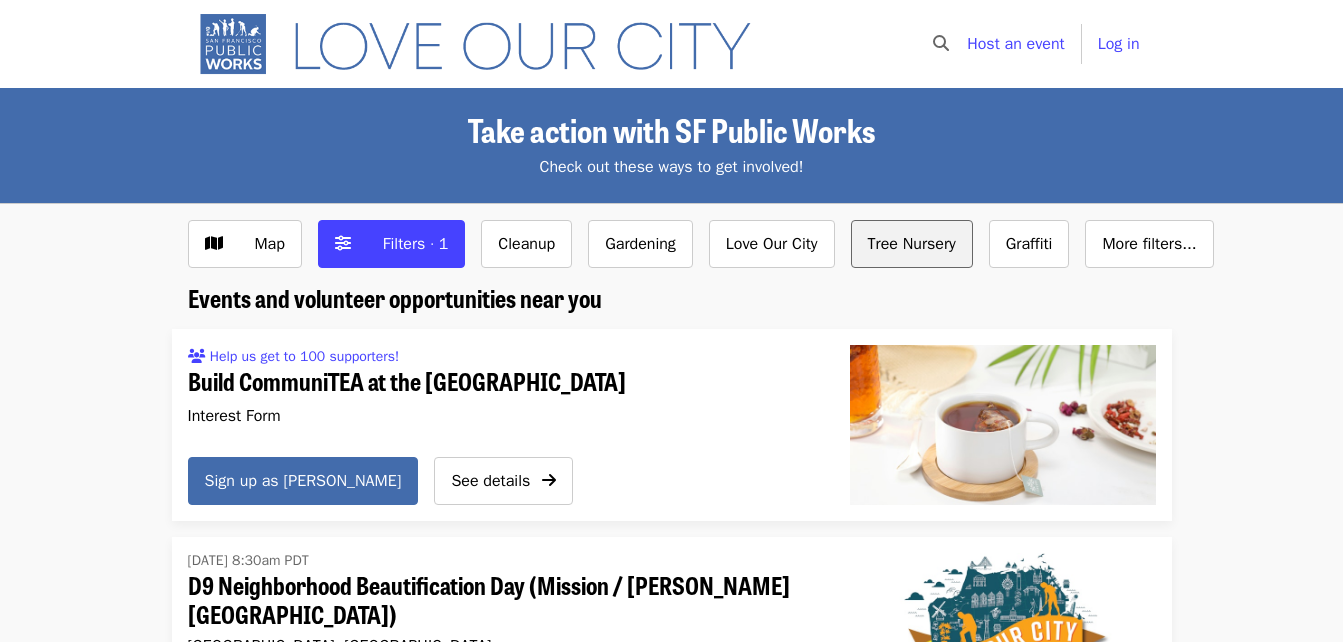 click on "Tree Nursery" at bounding box center (912, 244) 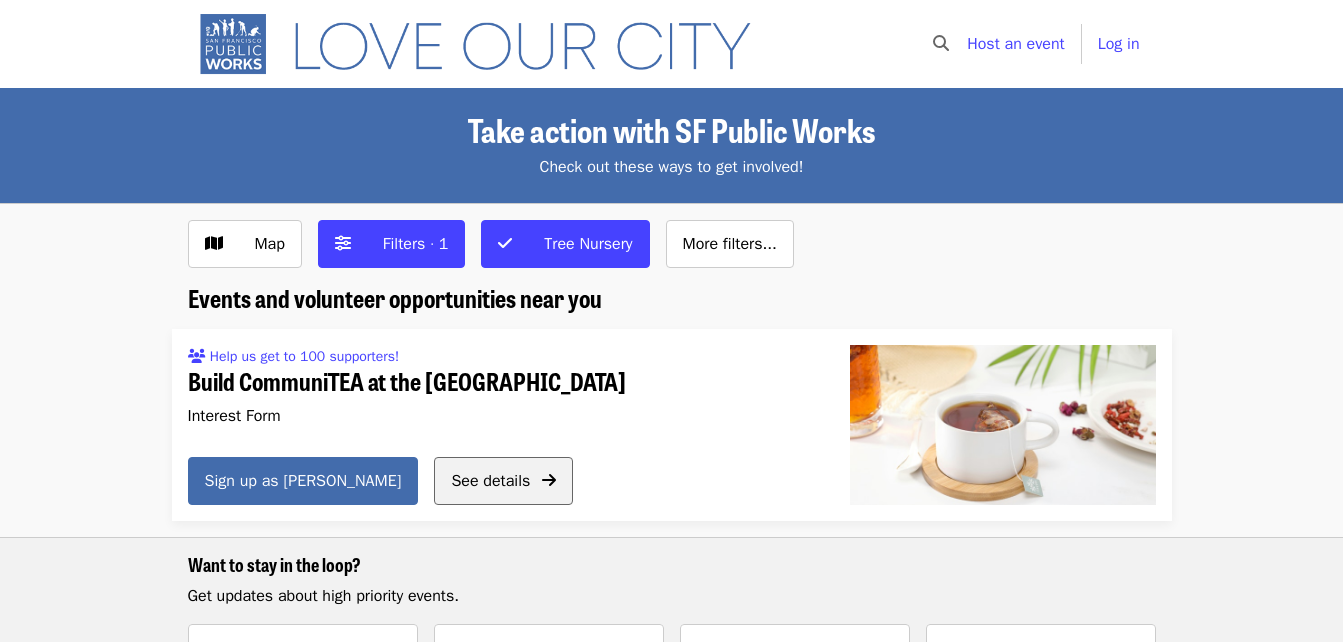 click on "See details" at bounding box center [490, 481] 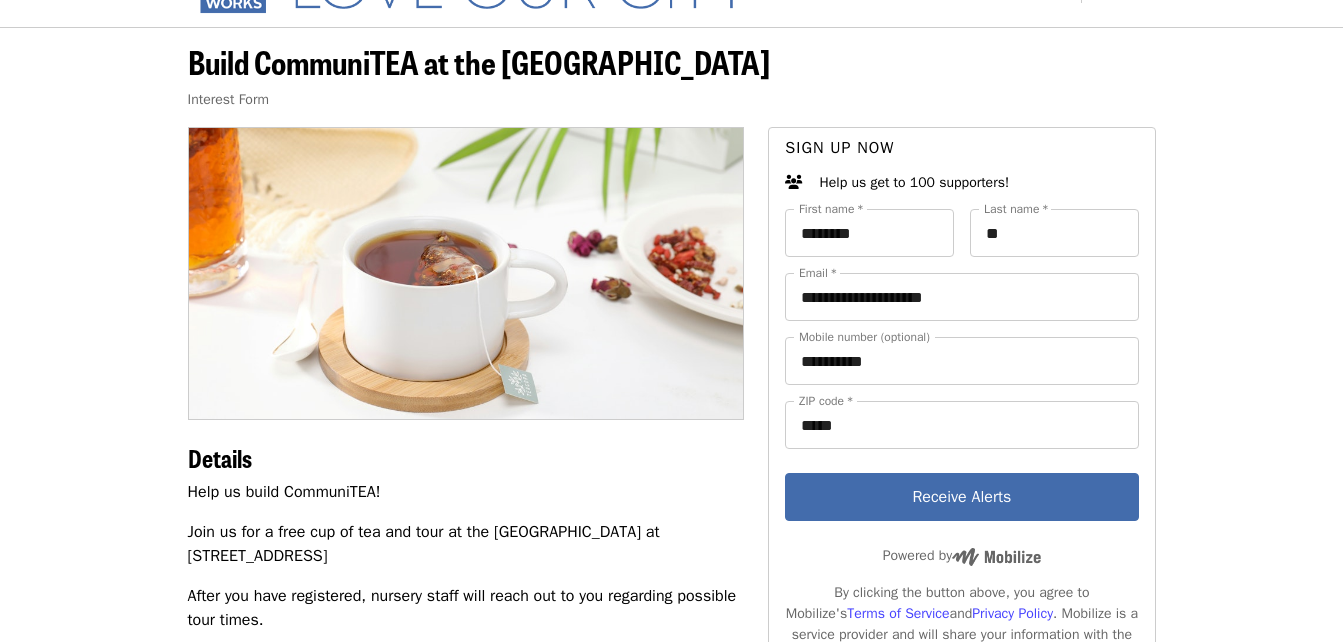 scroll, scrollTop: 164, scrollLeft: 0, axis: vertical 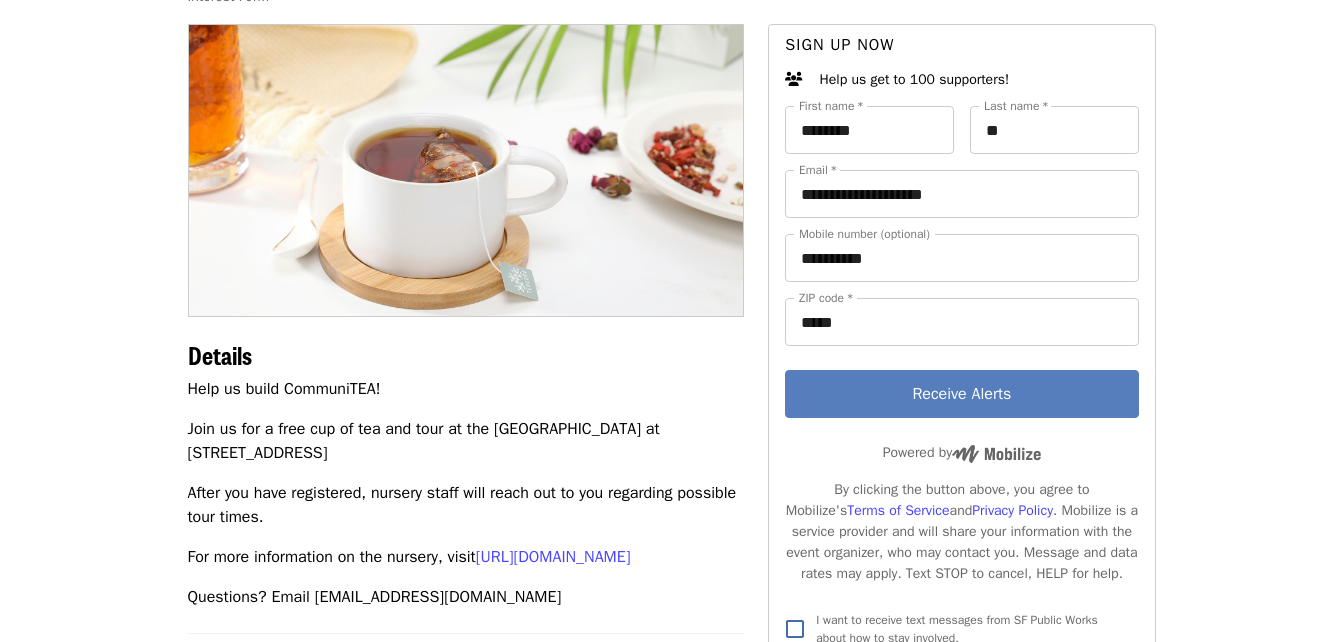 click on "Receive Alerts" at bounding box center [961, 394] 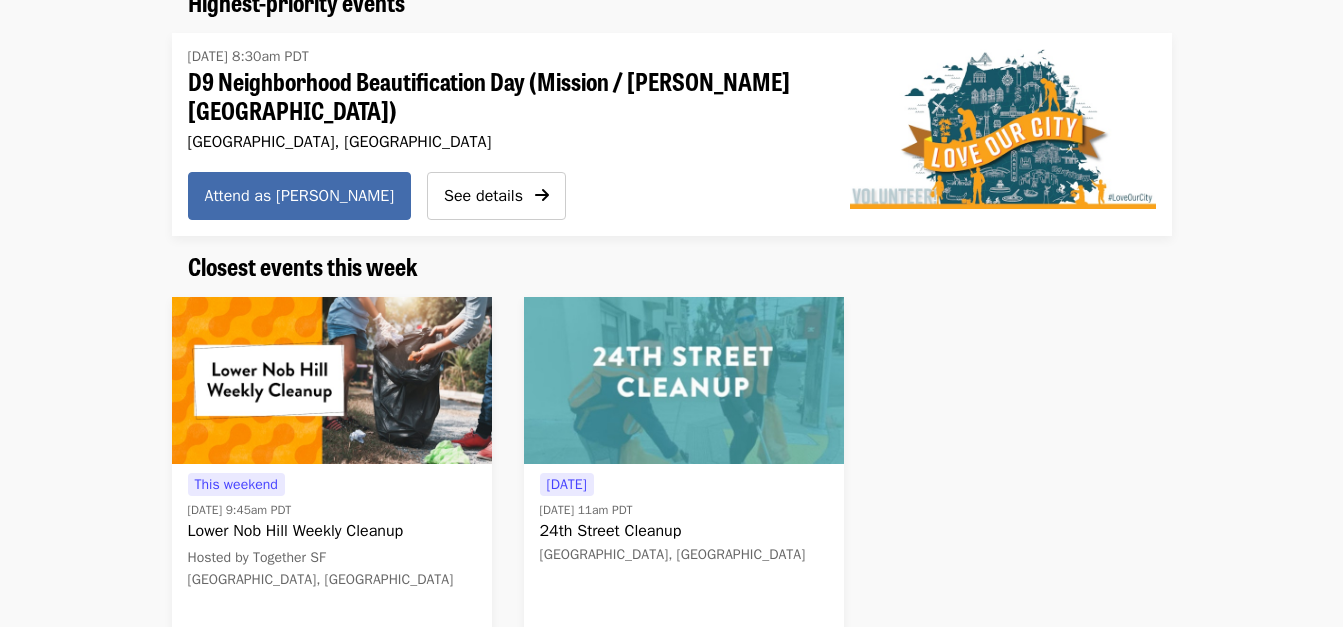 scroll, scrollTop: 164, scrollLeft: 0, axis: vertical 